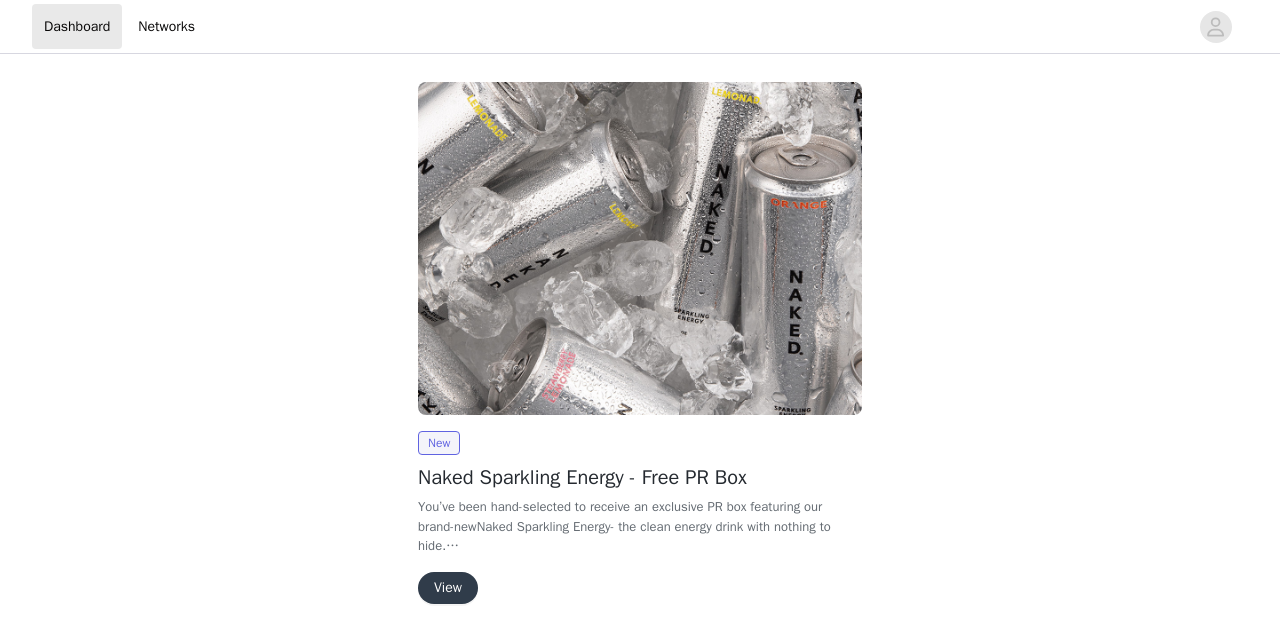 scroll, scrollTop: 0, scrollLeft: 0, axis: both 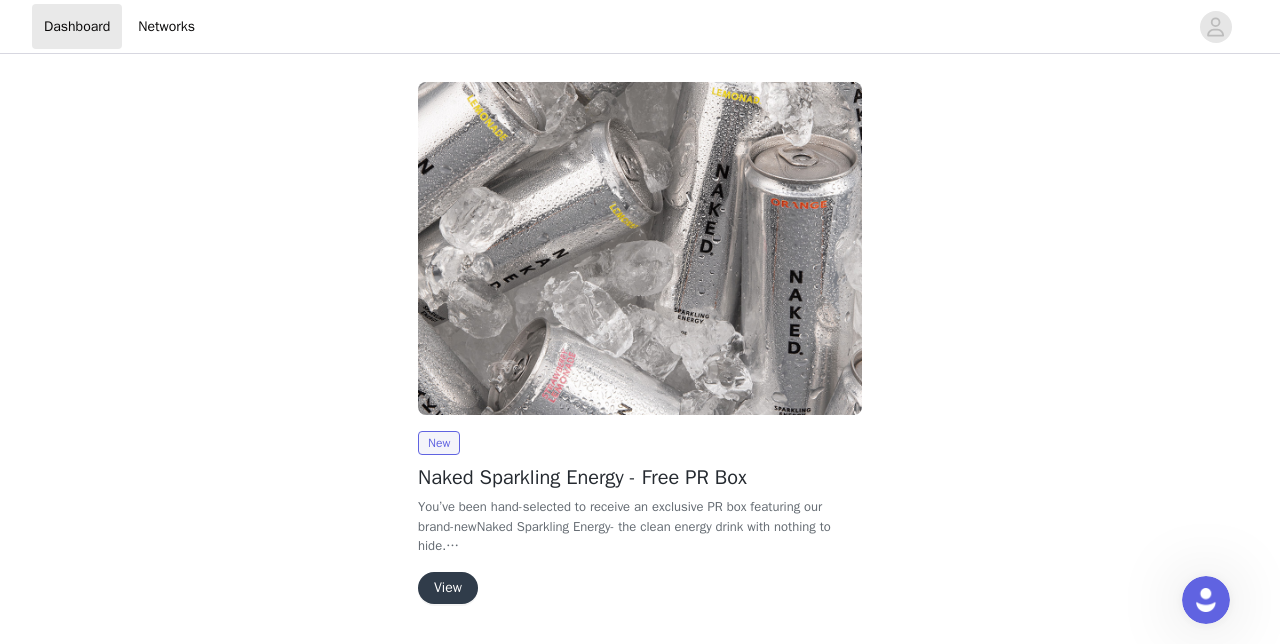 click on "View" at bounding box center [448, 588] 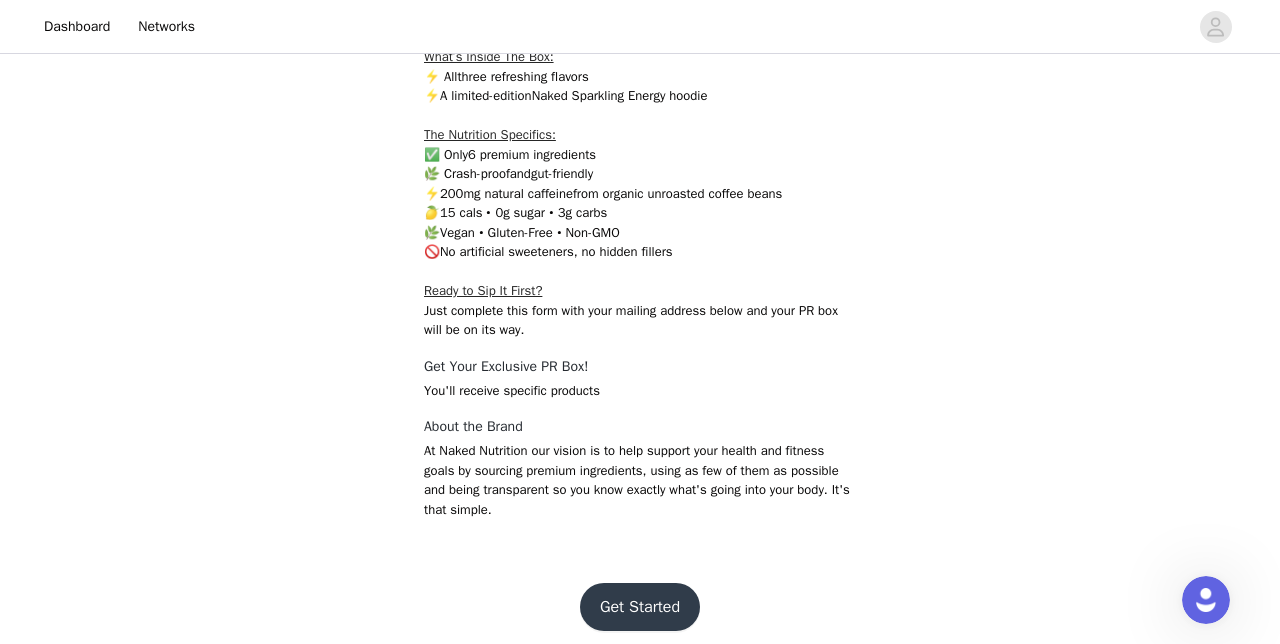 scroll, scrollTop: 602, scrollLeft: 0, axis: vertical 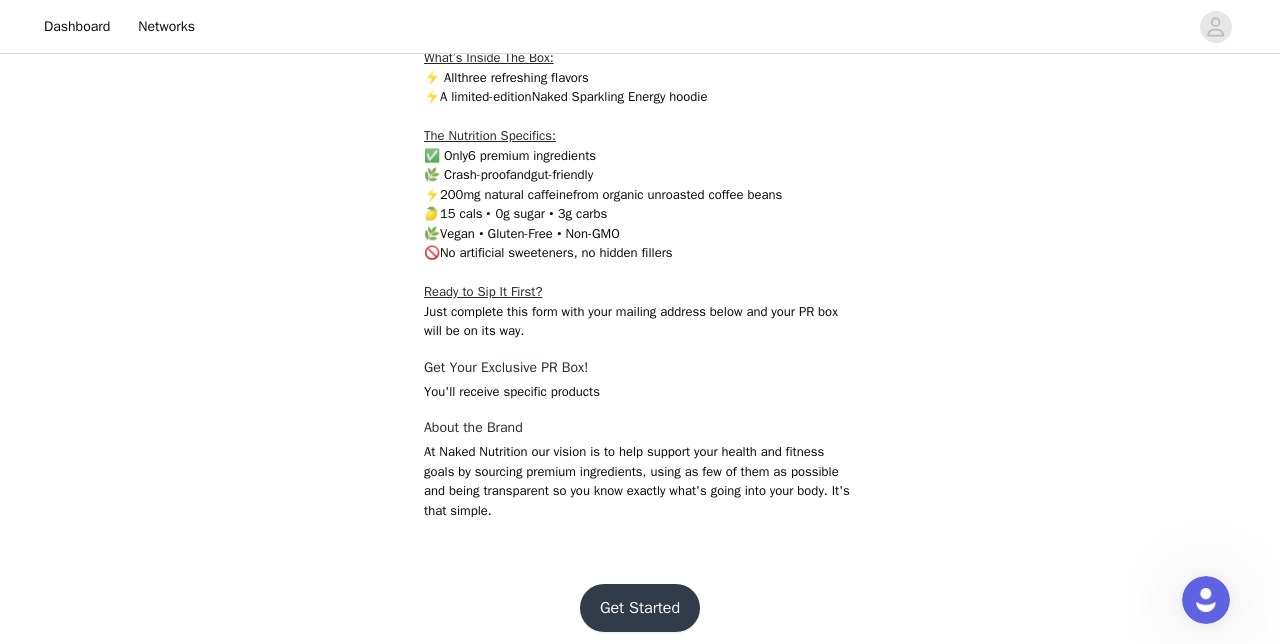 click on "Get Started" at bounding box center [640, 608] 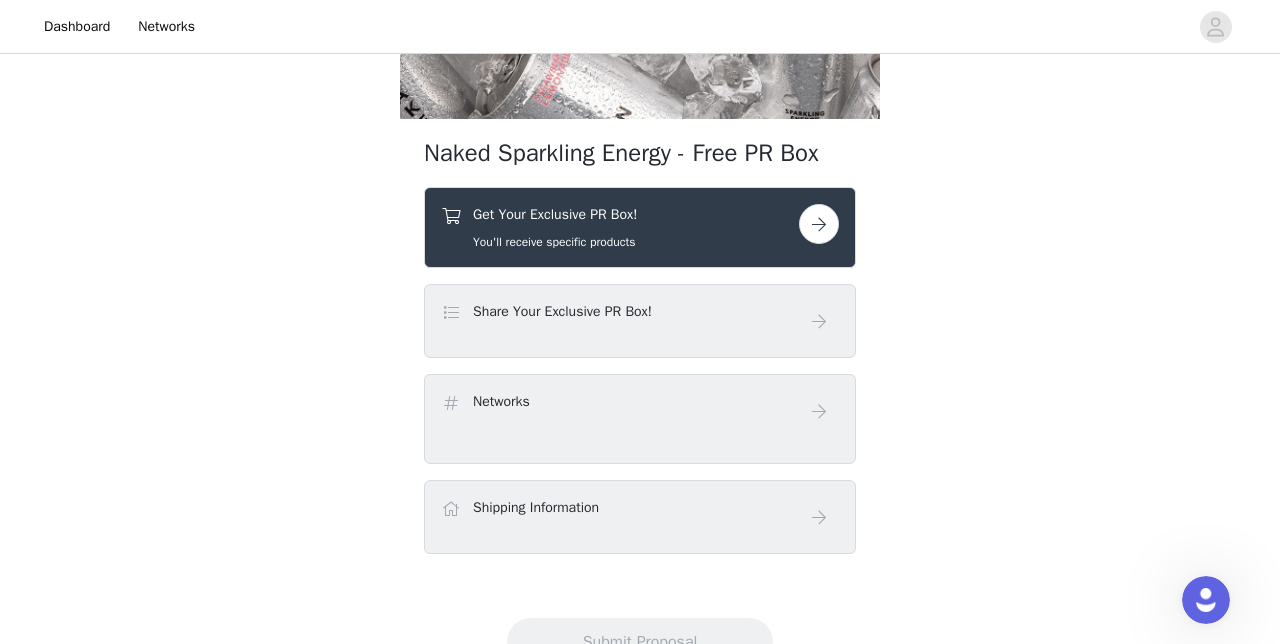 scroll, scrollTop: 354, scrollLeft: 0, axis: vertical 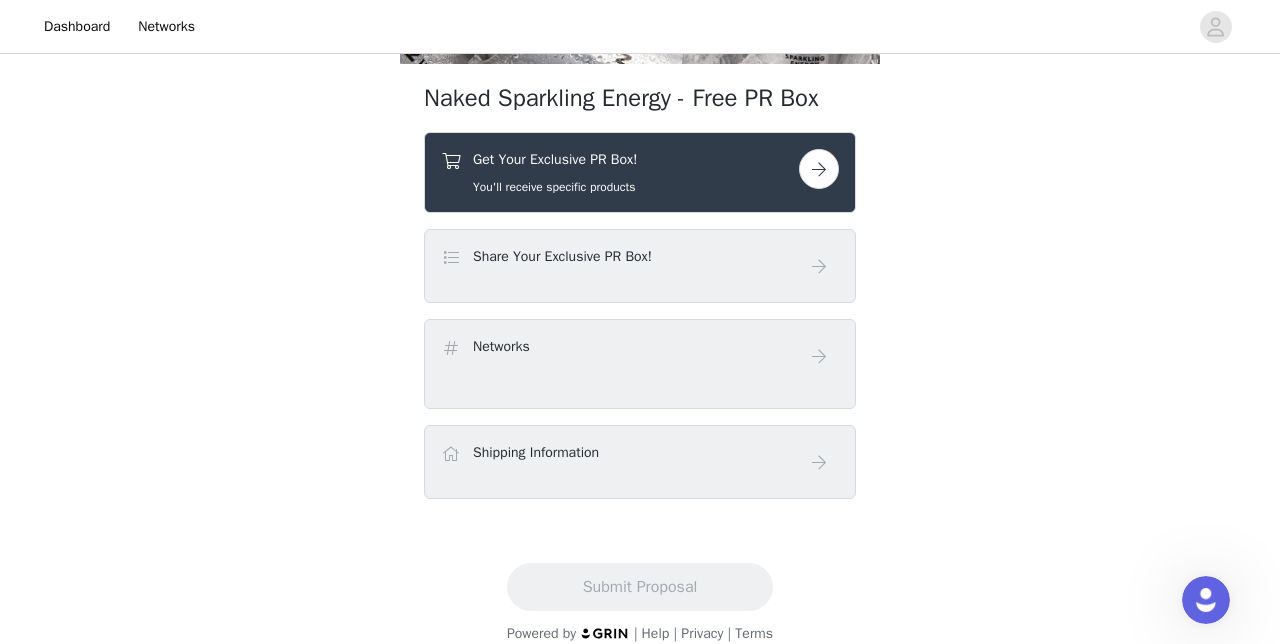 click on "Get Your Exclusive PR Box!   You'll receive specific products" at bounding box center (620, 172) 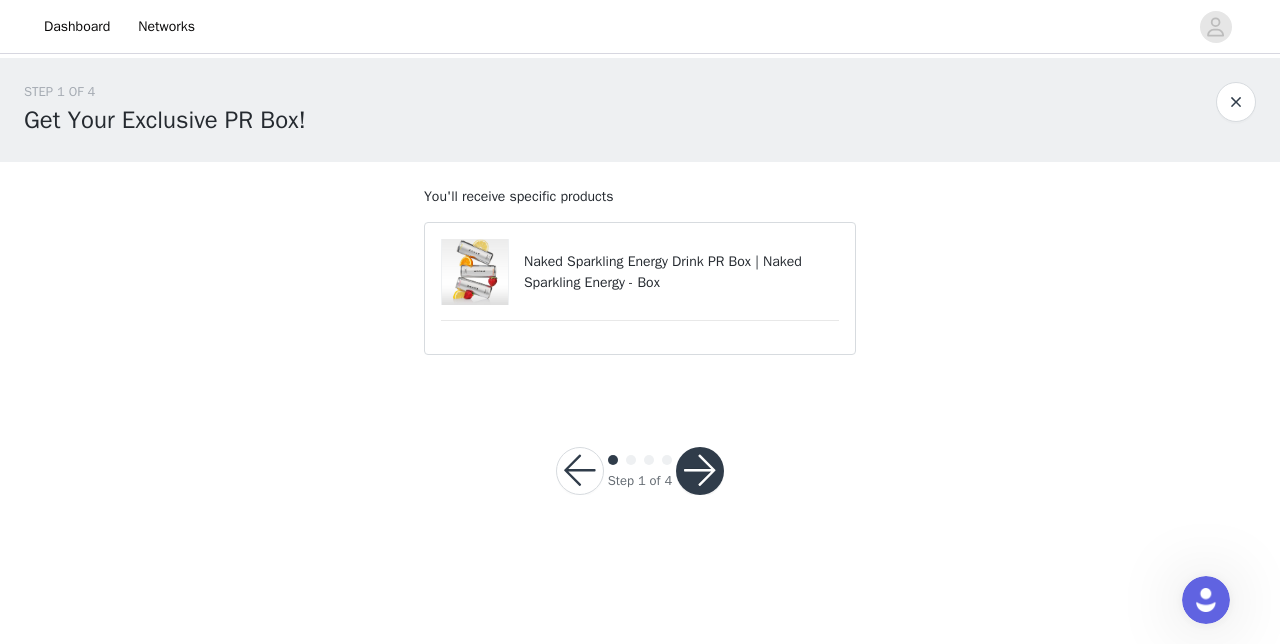 click on "Naked Sparkling Energy Drink PR Box | Naked Sparkling Energy - Box" at bounding box center [681, 272] 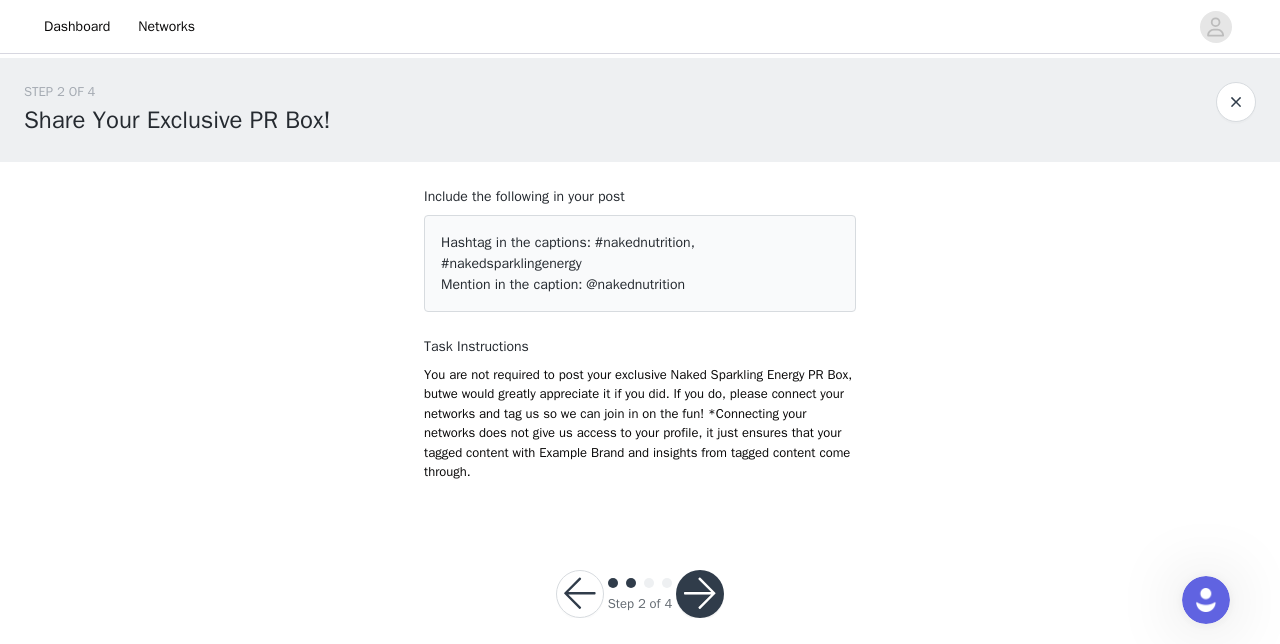 click at bounding box center [700, 594] 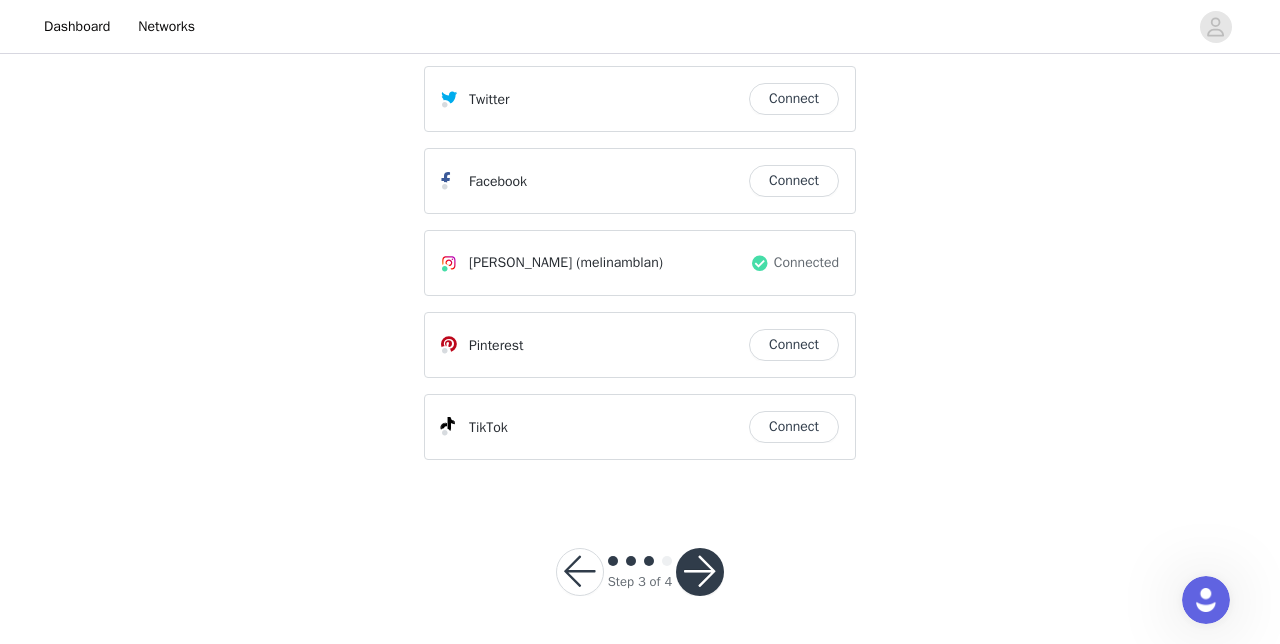 scroll, scrollTop: 343, scrollLeft: 0, axis: vertical 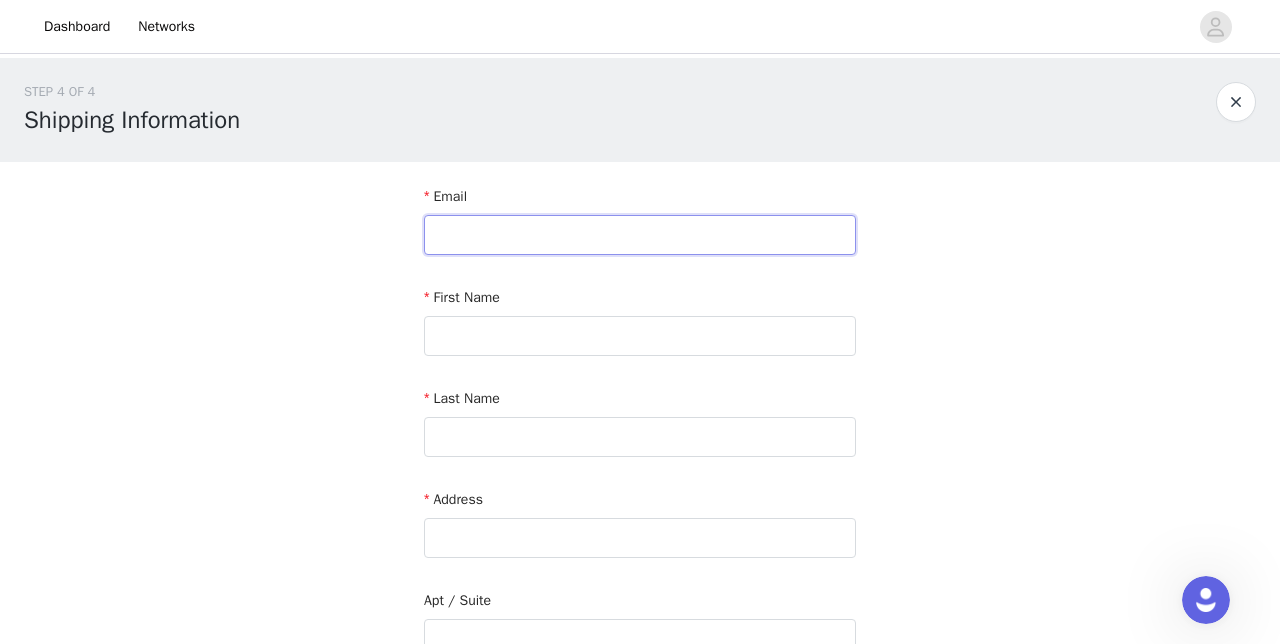 type on "[EMAIL_ADDRESS][DOMAIN_NAME]" 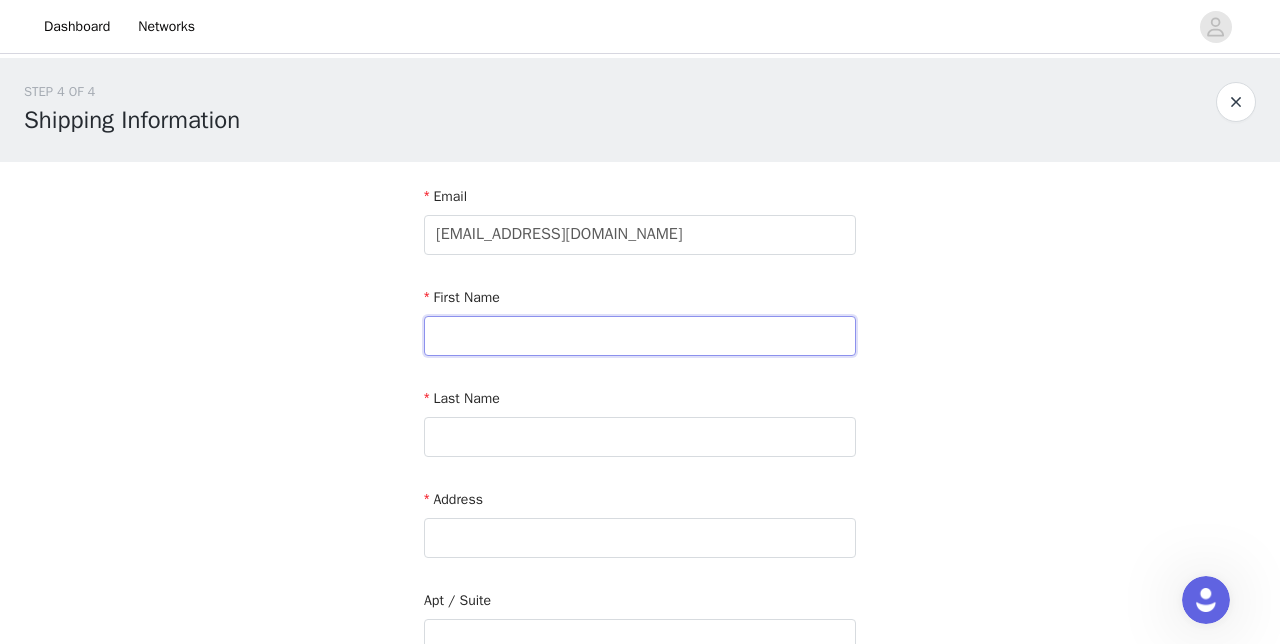 type on "Melina" 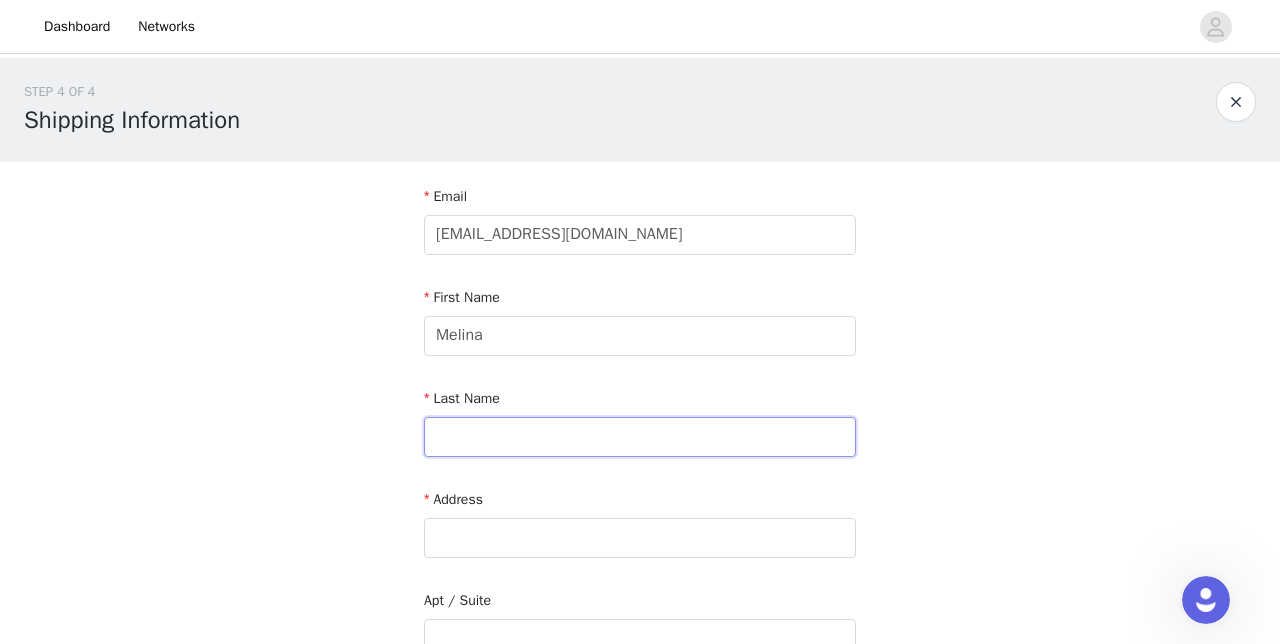 type on "[PERSON_NAME]" 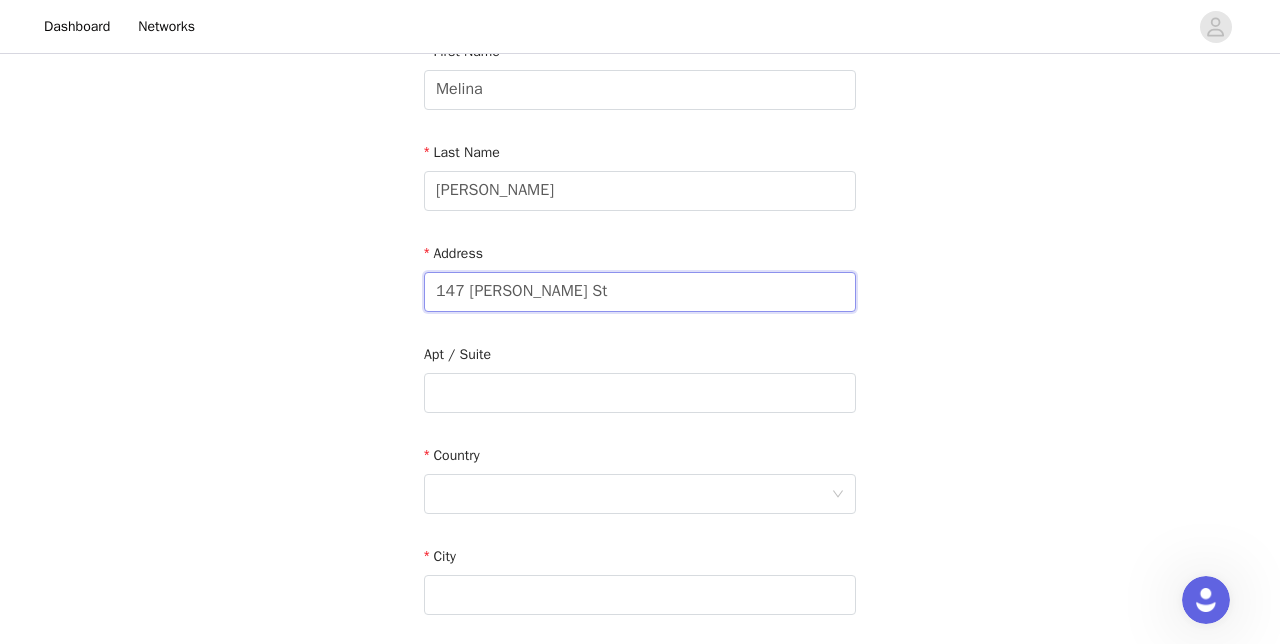 scroll, scrollTop: 265, scrollLeft: 0, axis: vertical 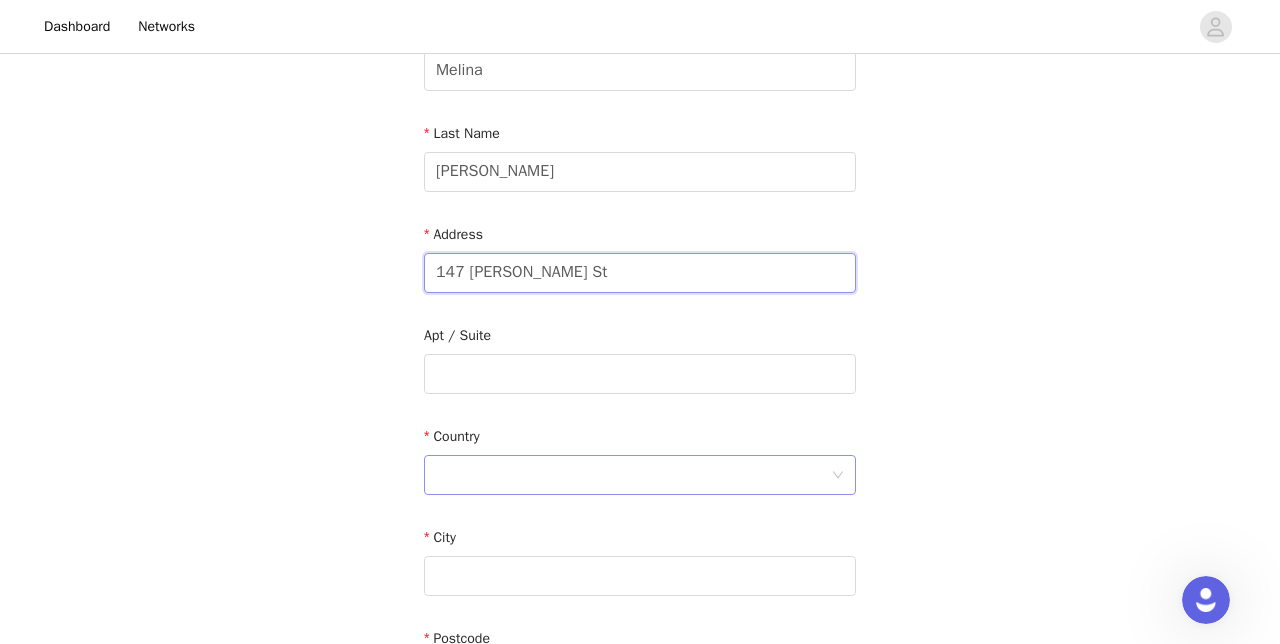 type on "147 [PERSON_NAME] St" 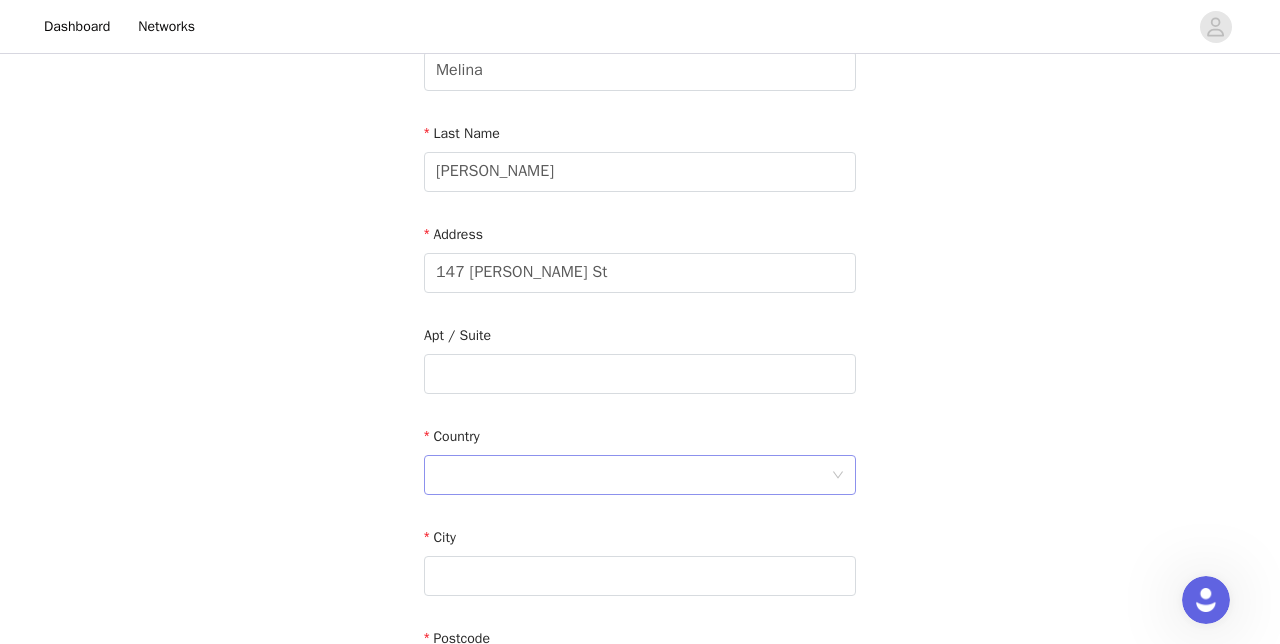 click at bounding box center [633, 475] 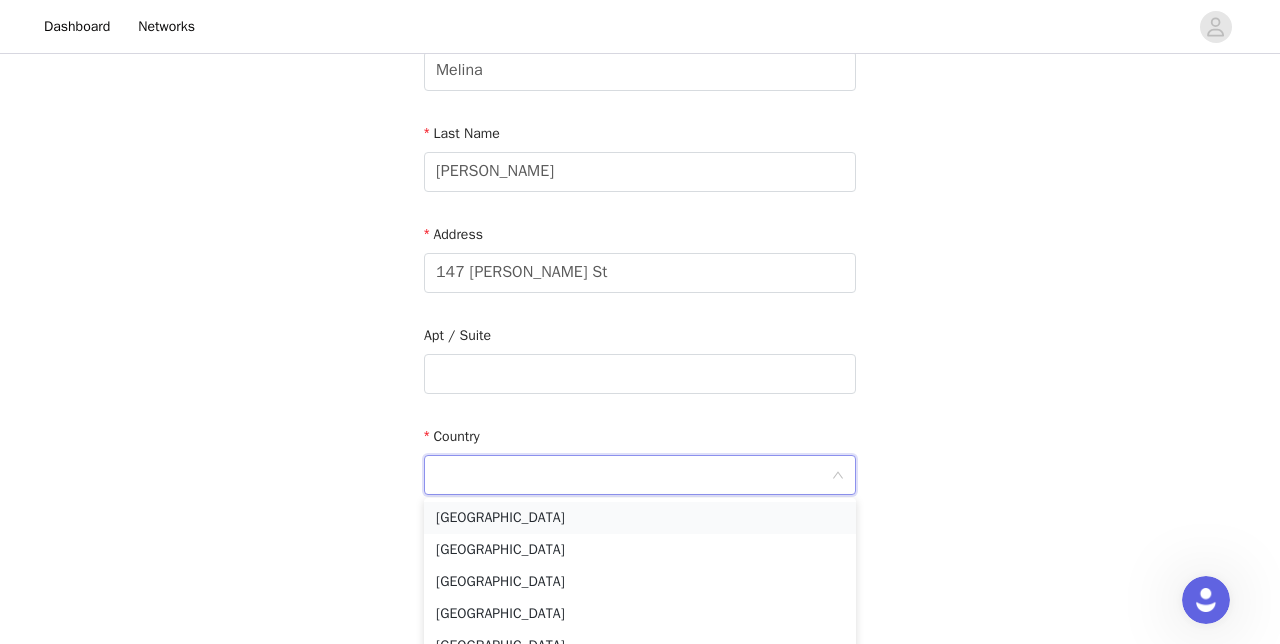 click on "[GEOGRAPHIC_DATA]" at bounding box center [640, 518] 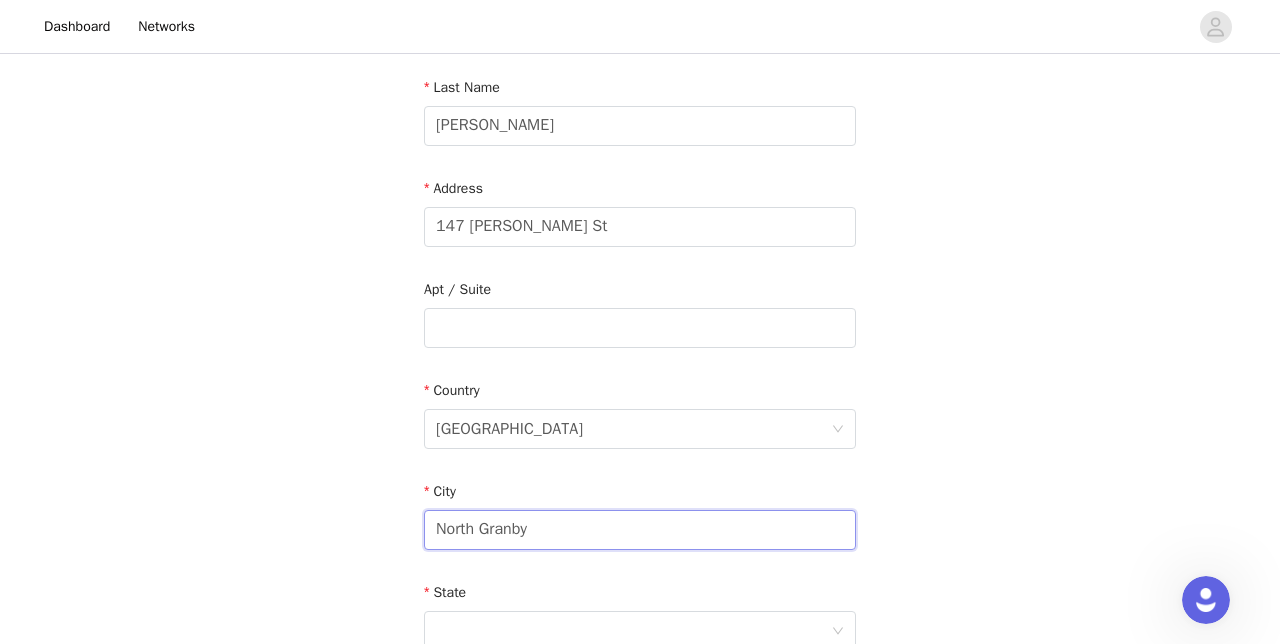 scroll, scrollTop: 333, scrollLeft: 0, axis: vertical 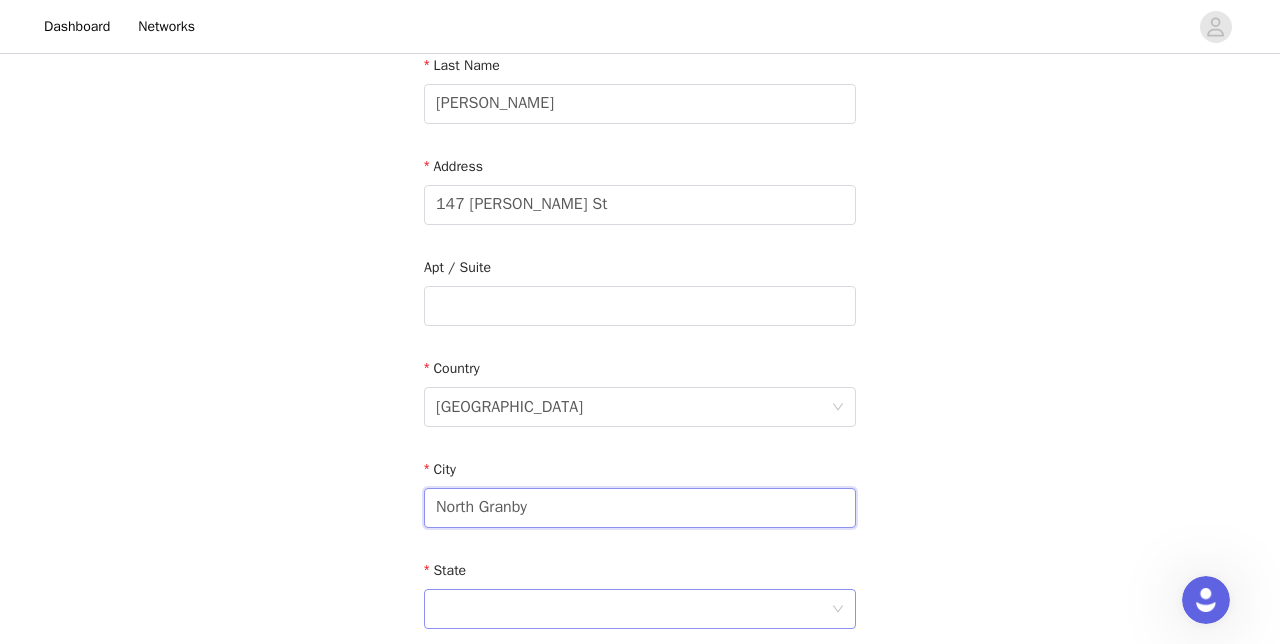 type on "North Granby" 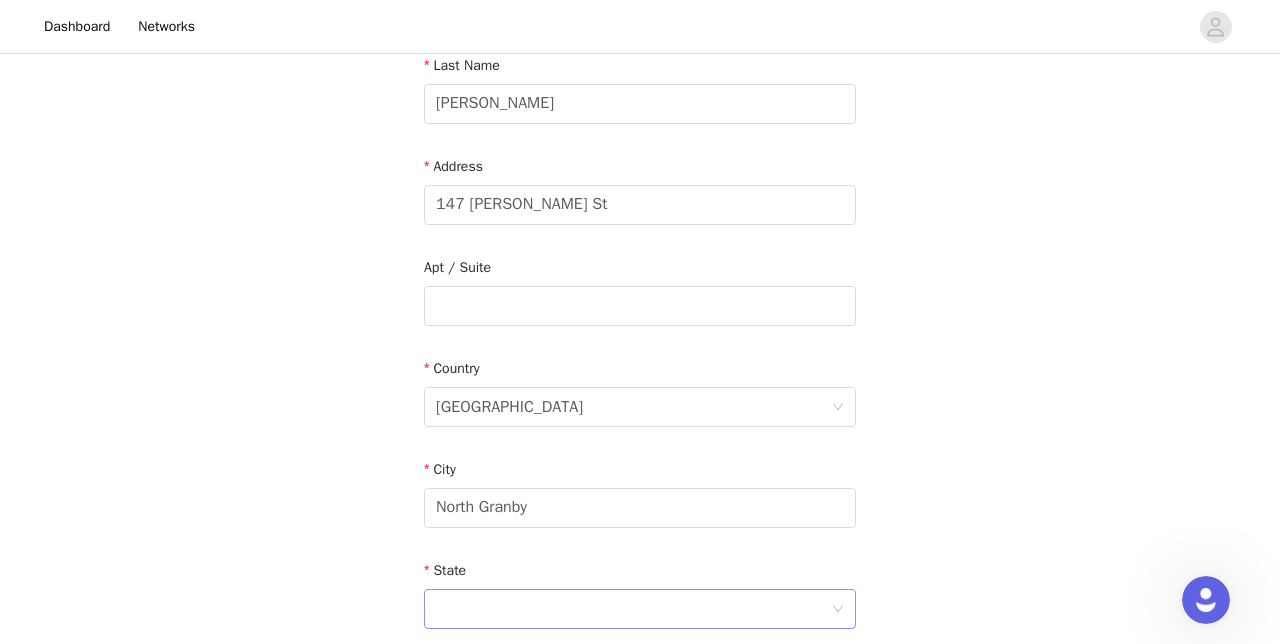 click at bounding box center [633, 609] 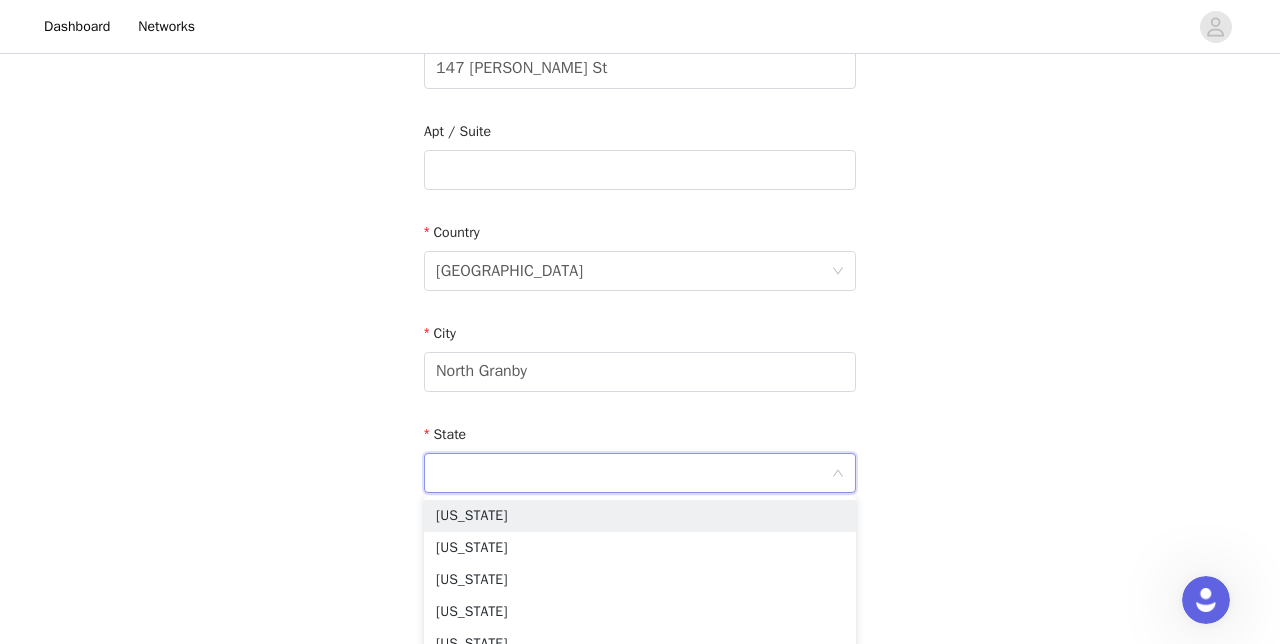 scroll, scrollTop: 542, scrollLeft: 0, axis: vertical 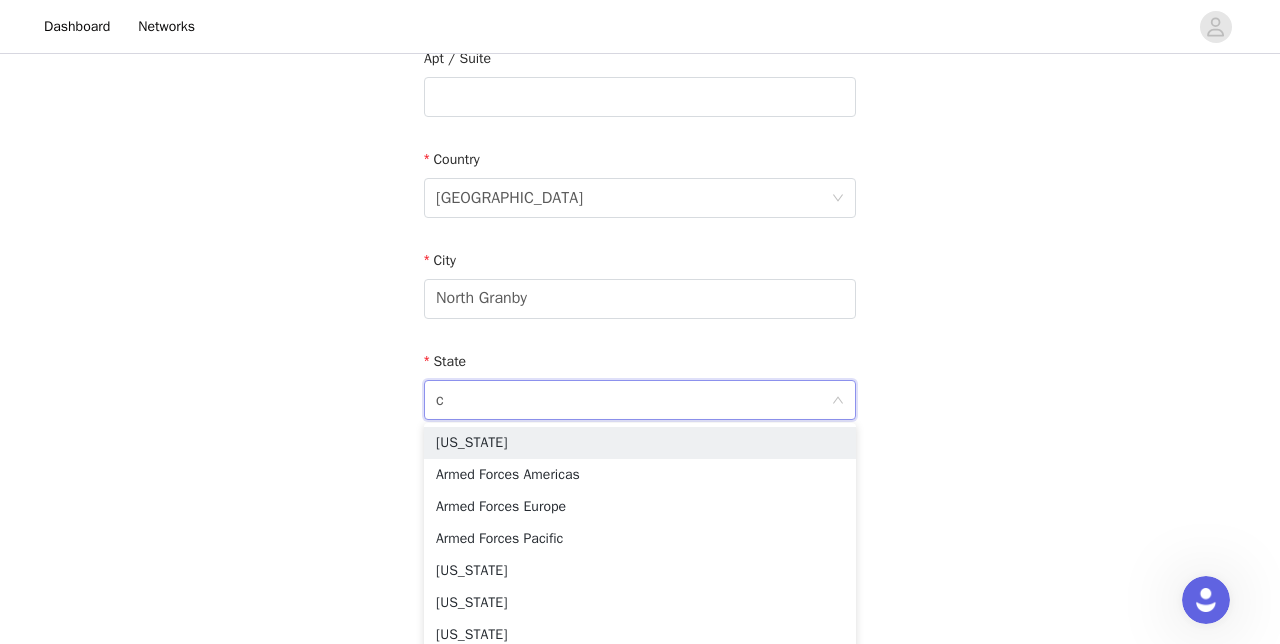 type on "ct" 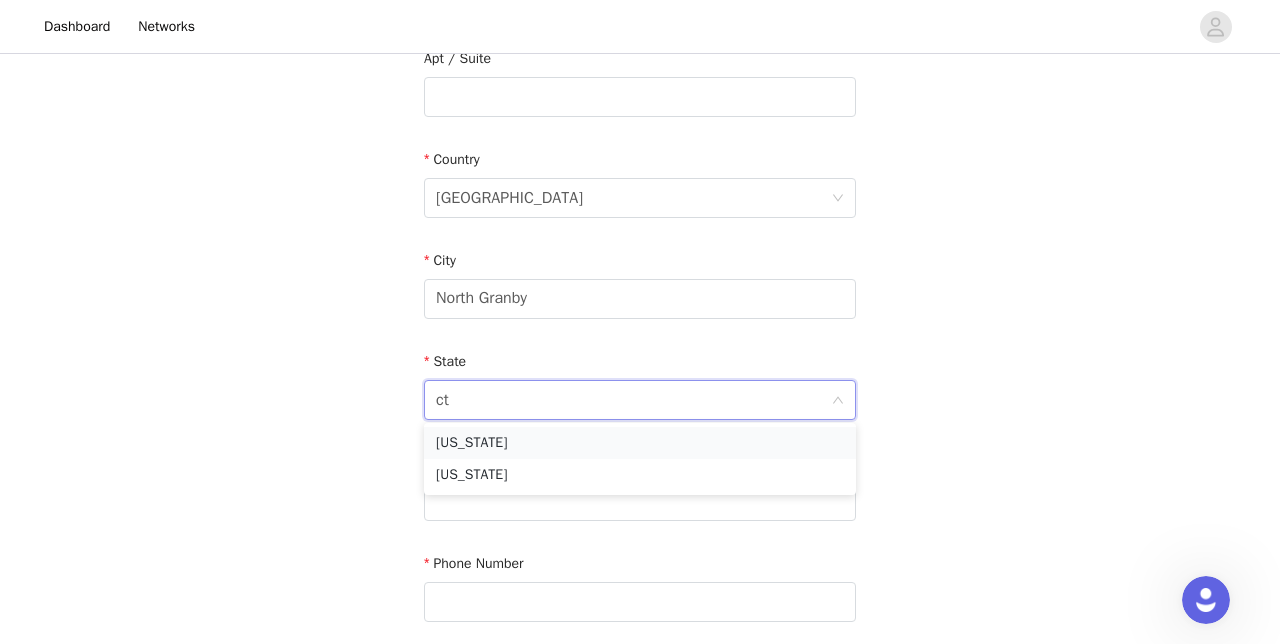 click on "[US_STATE]" at bounding box center (640, 443) 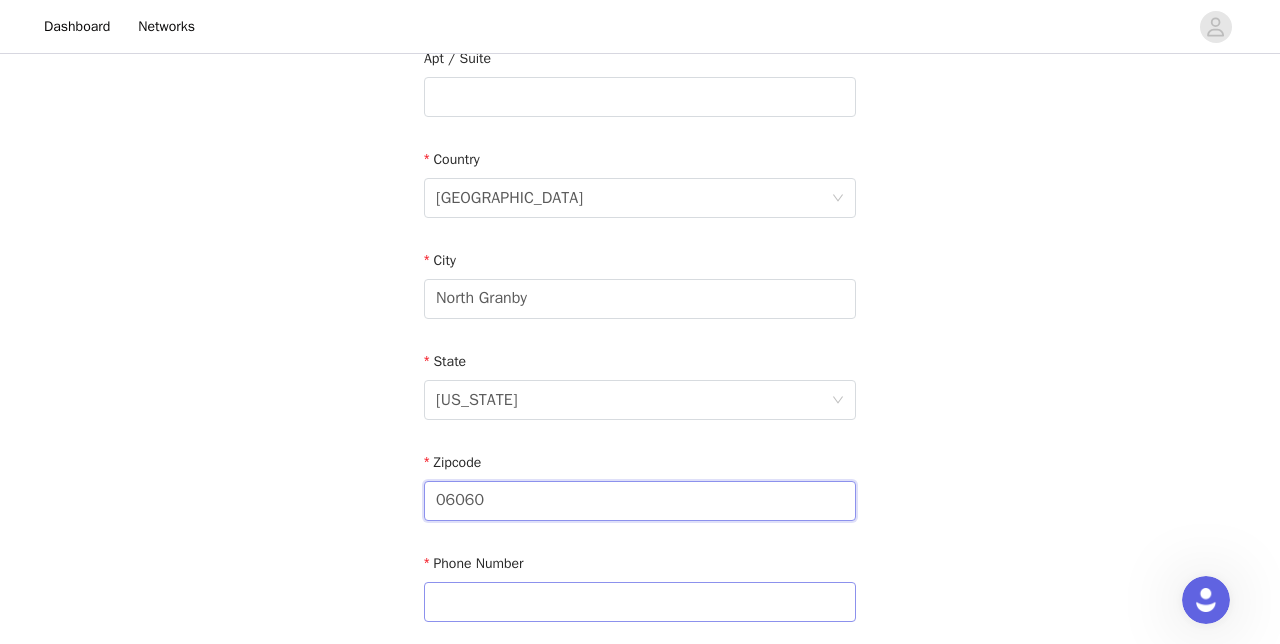 type on "06060" 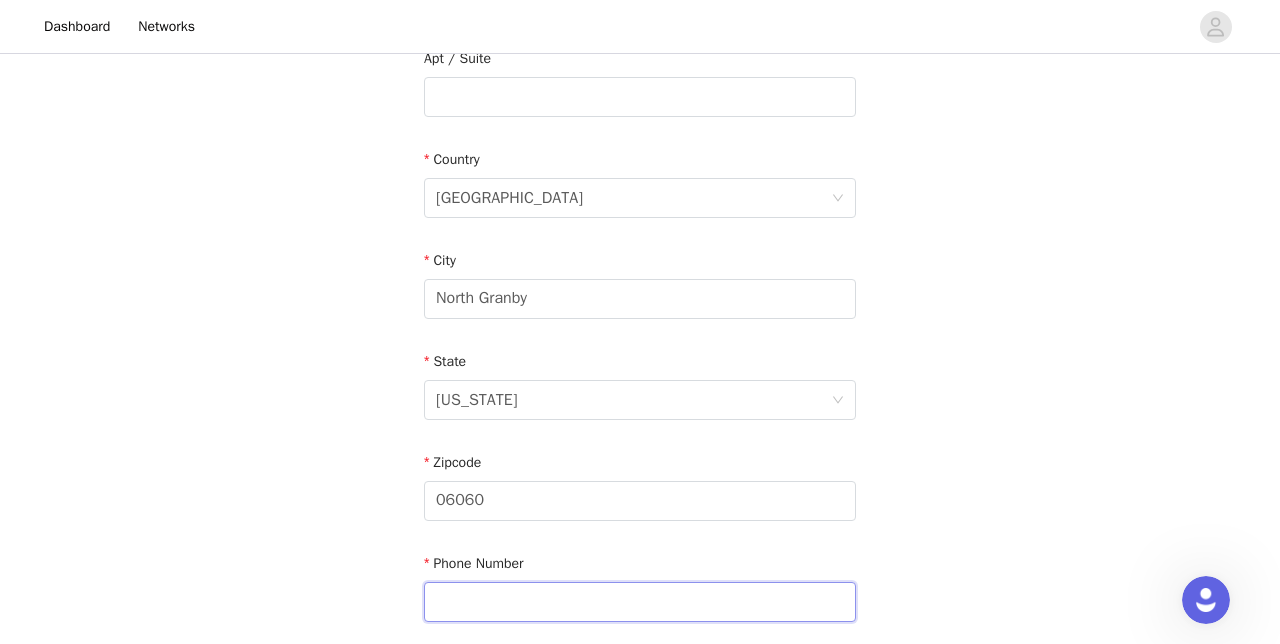 type on "8603710341" 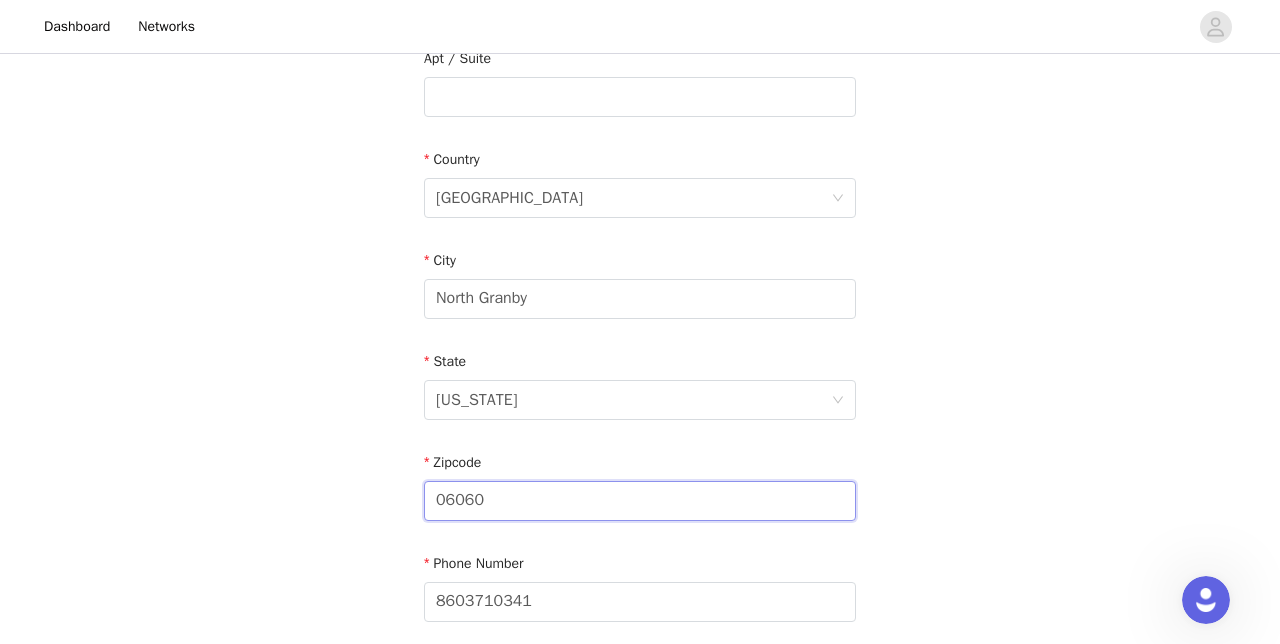 click on "06060" at bounding box center [640, 501] 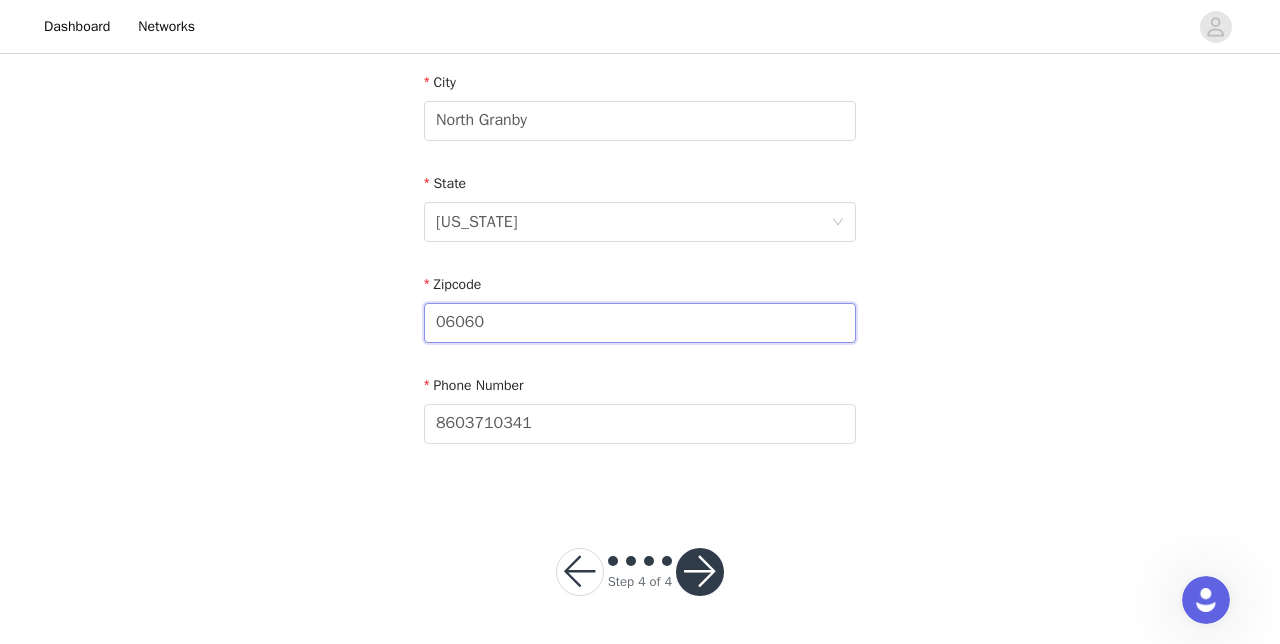 scroll, scrollTop: 719, scrollLeft: 0, axis: vertical 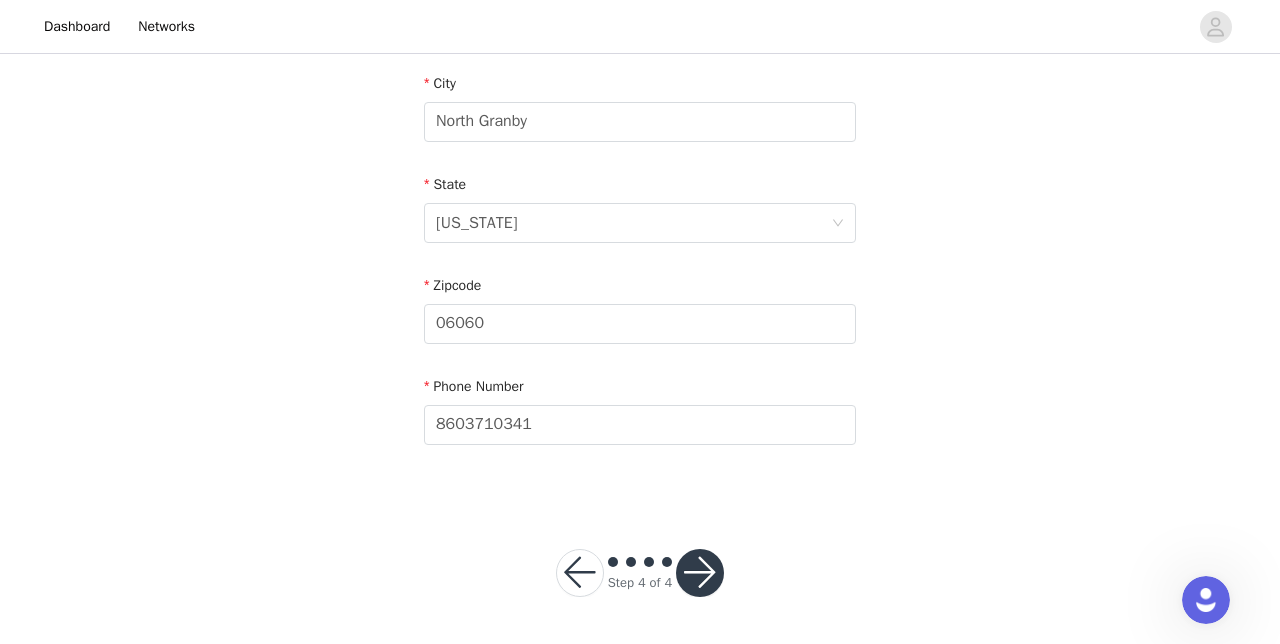 click at bounding box center [700, 573] 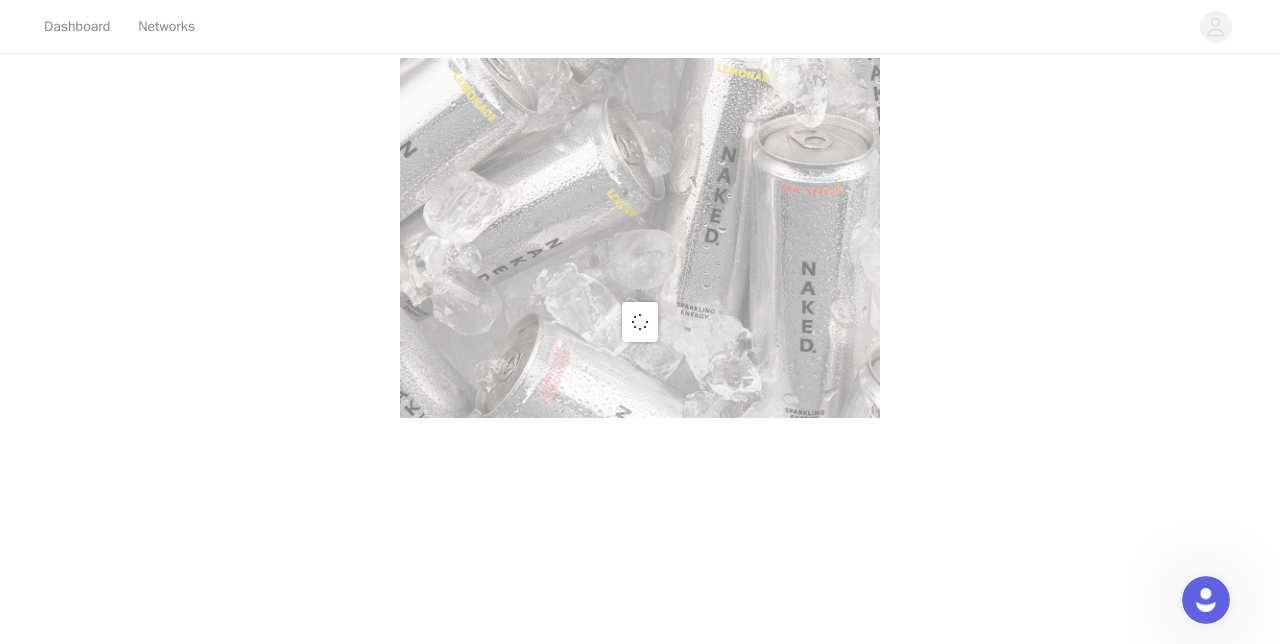 scroll, scrollTop: 0, scrollLeft: 0, axis: both 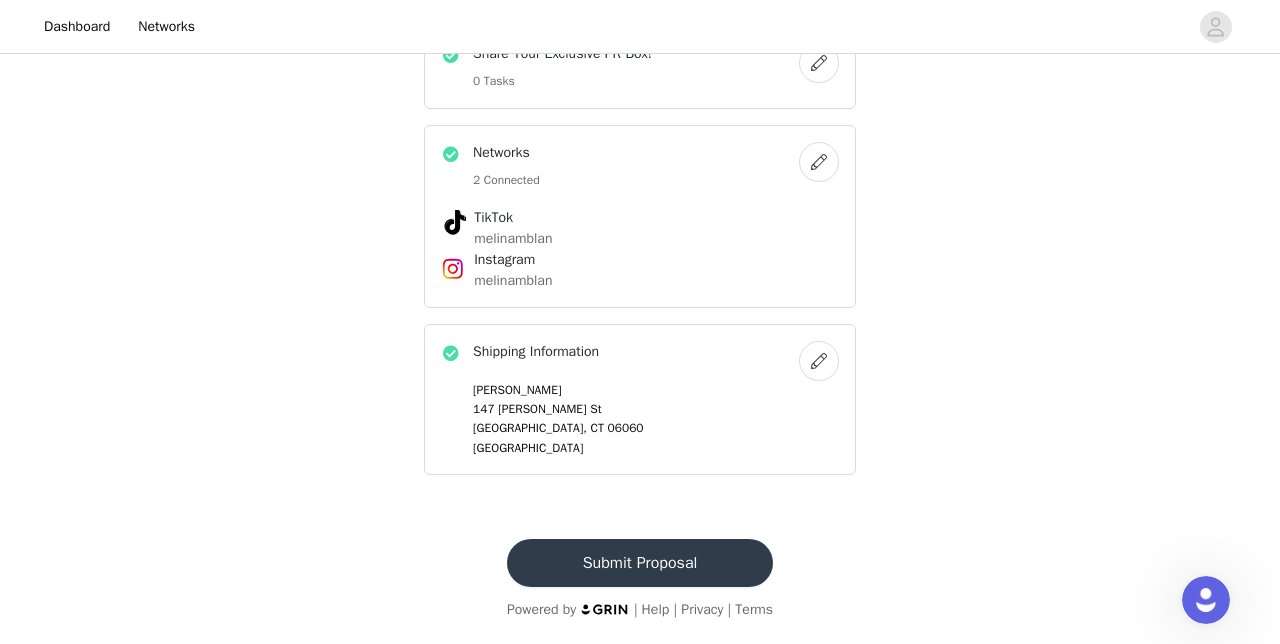 click on "Submit Proposal" at bounding box center [640, 563] 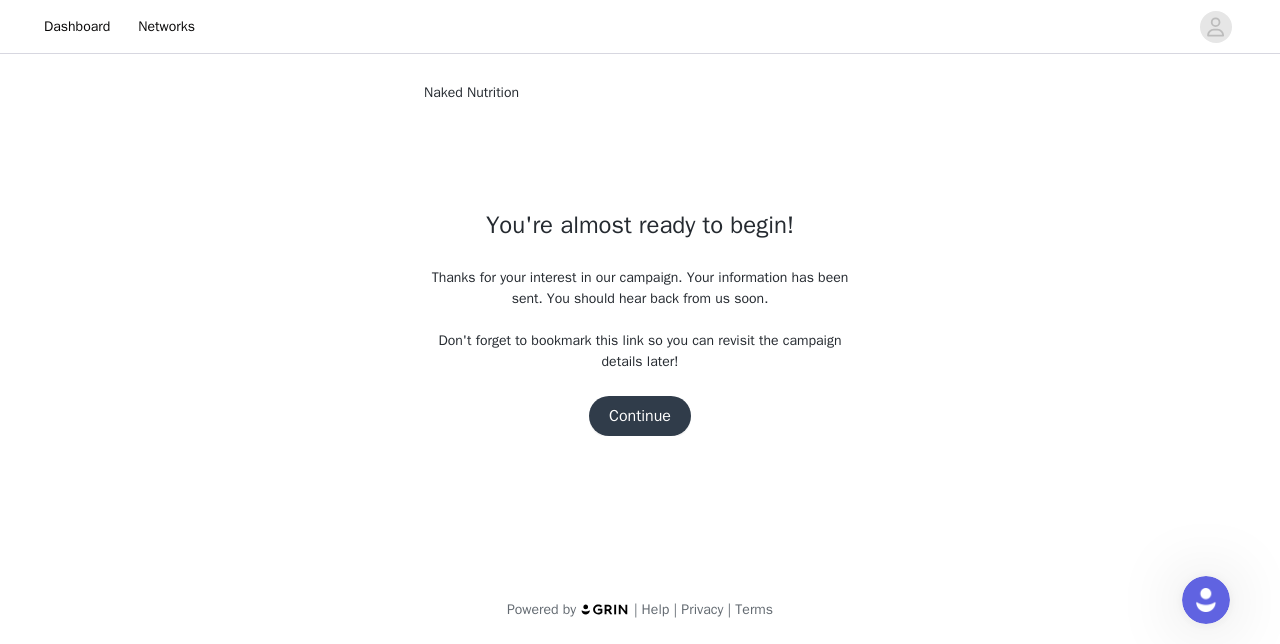 scroll, scrollTop: 0, scrollLeft: 0, axis: both 